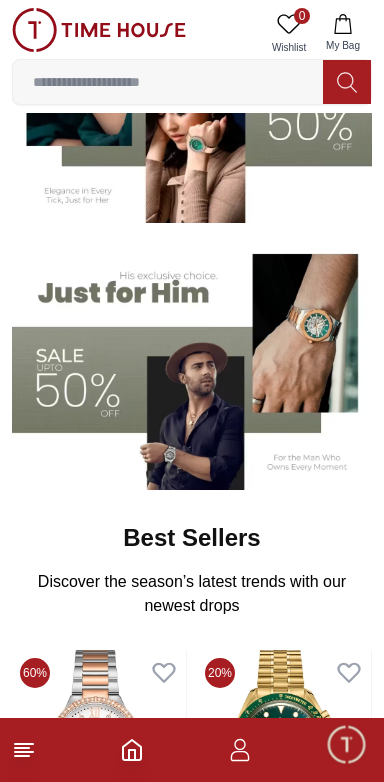 scroll, scrollTop: 308, scrollLeft: 0, axis: vertical 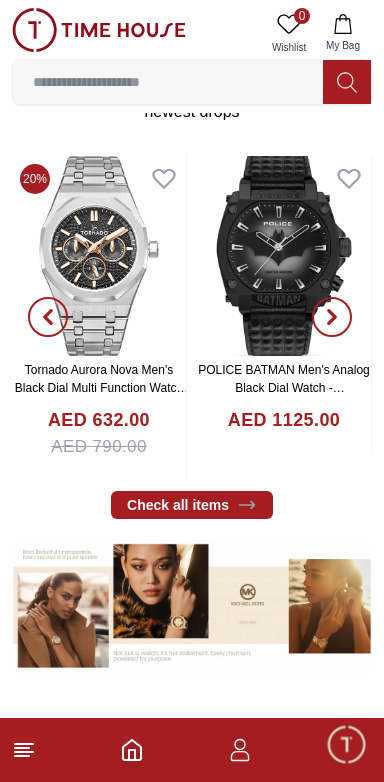 click at bounding box center (346, 744) 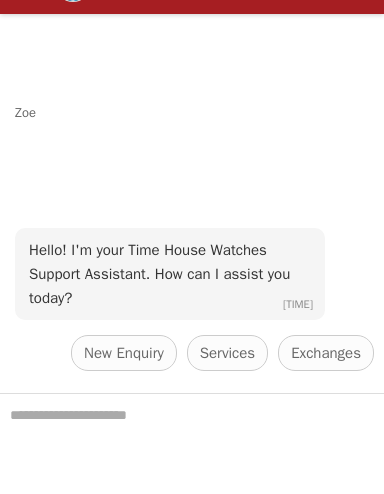 click on "Zoe Hello! I'm your Time House Watches Support Assistant. How can I assist you today? [TIME] New Enquiry Services Exchanges Nearest Store Locator Request a callback Track your Shipment" at bounding box center (192, 203) 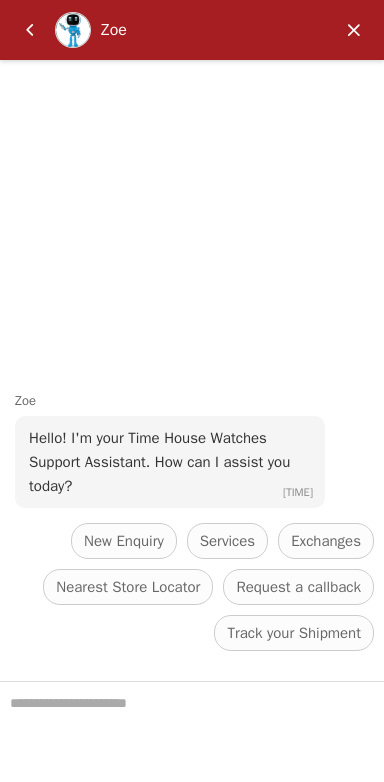 click at bounding box center [354, 30] 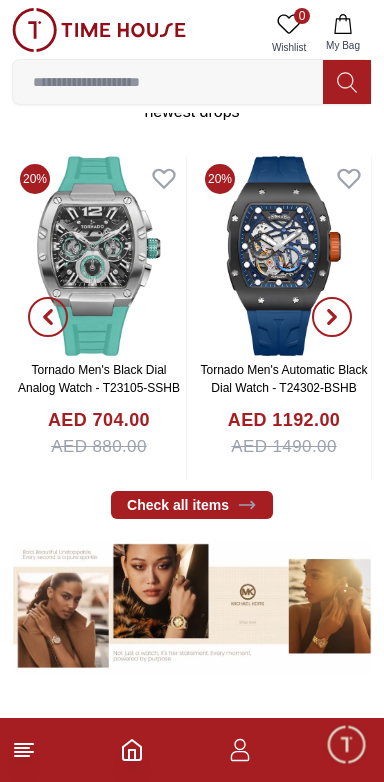 click 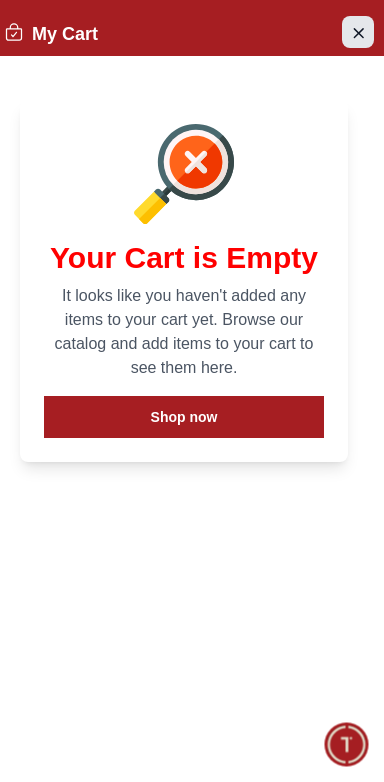 click 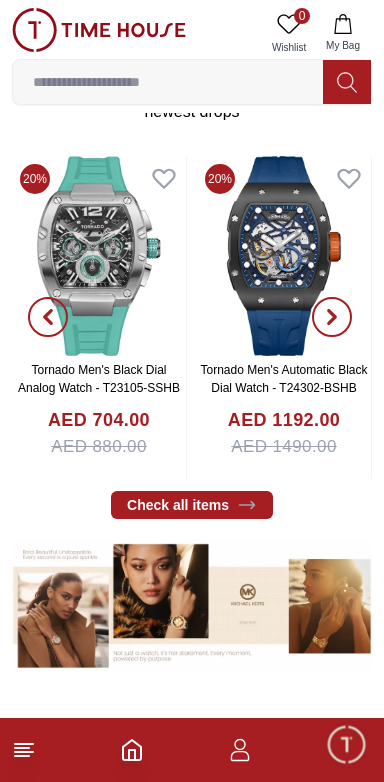 click 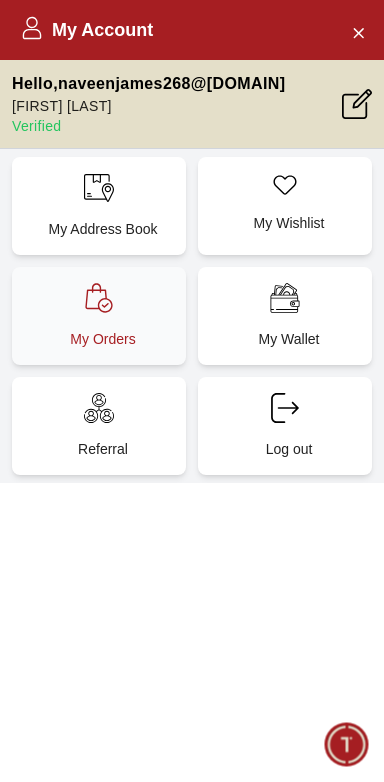 click on "My Orders" at bounding box center (103, 339) 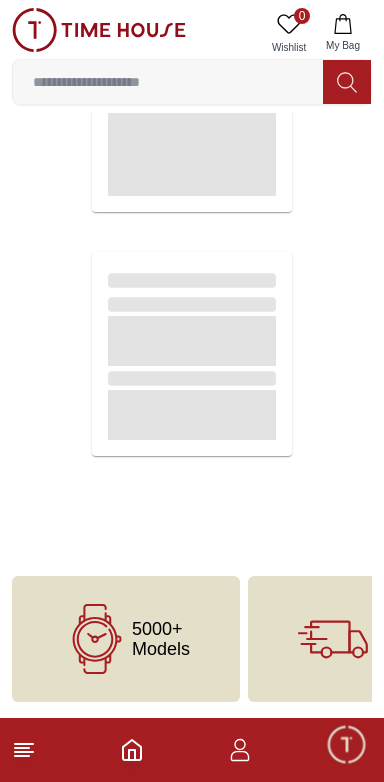 scroll, scrollTop: 0, scrollLeft: 0, axis: both 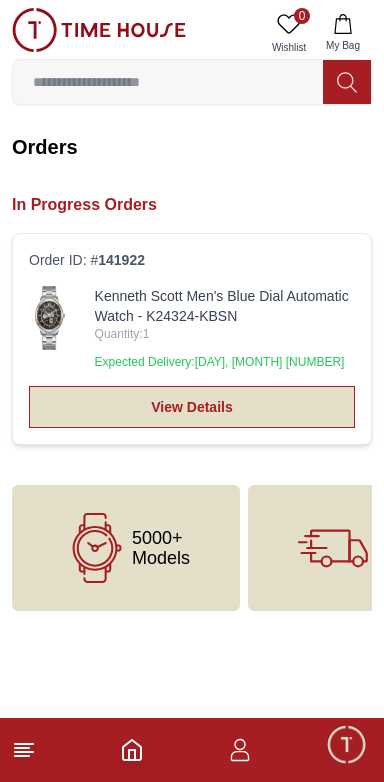 click on "View Details" at bounding box center [192, 407] 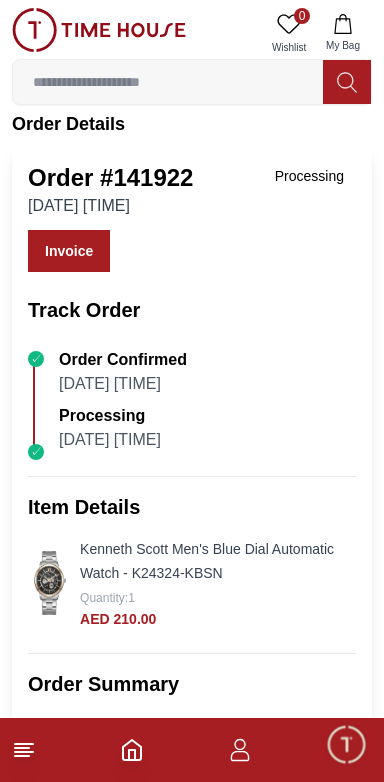 scroll, scrollTop: 24, scrollLeft: 0, axis: vertical 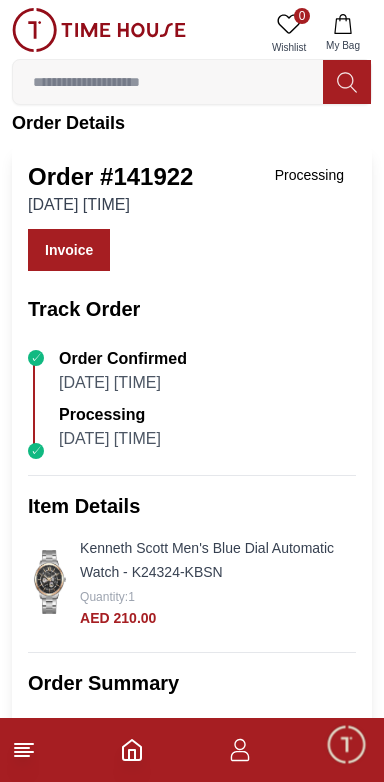 click on "Kenneth Scott Men's Blue Dial Automatic  Watch - K24324-KBSN" at bounding box center (207, 560) 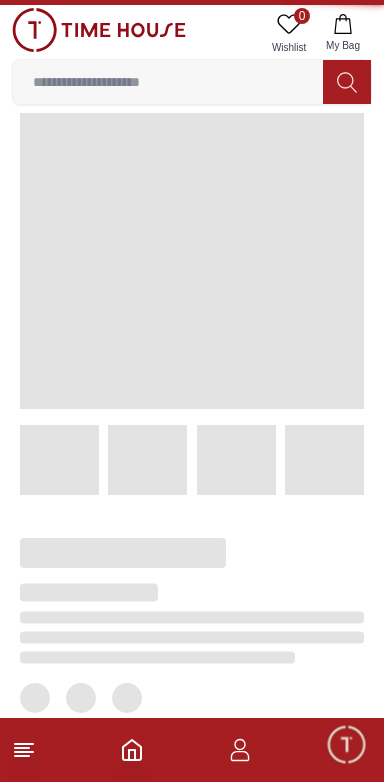 click at bounding box center (123, 553) 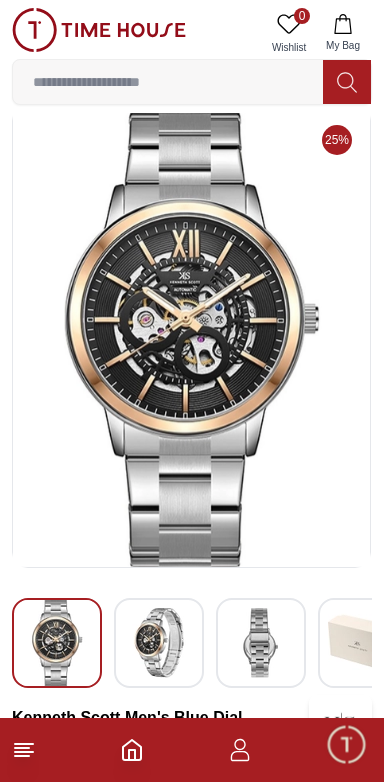 click at bounding box center (192, 336) 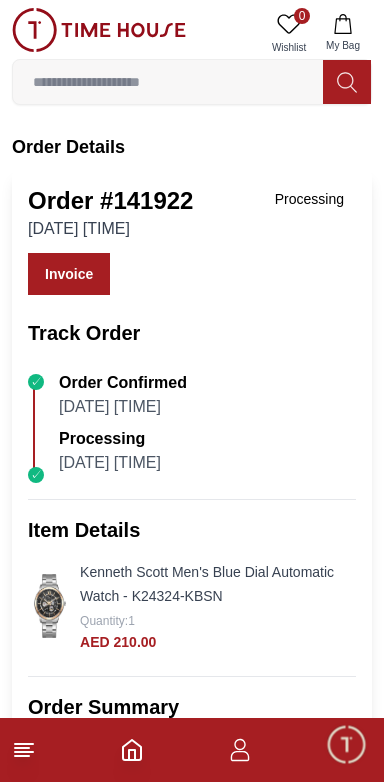 scroll, scrollTop: 24, scrollLeft: 0, axis: vertical 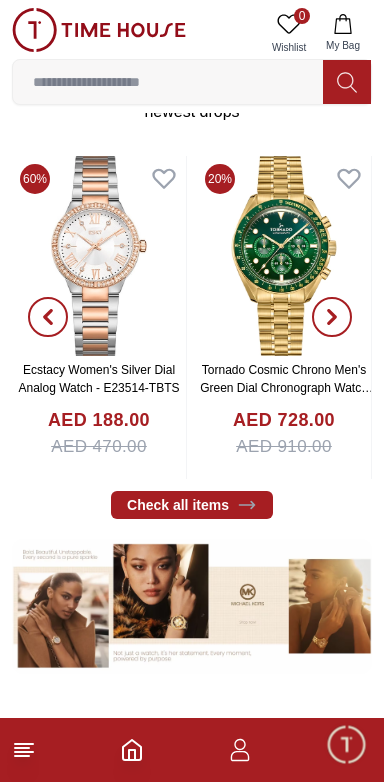 click at bounding box center [168, 82] 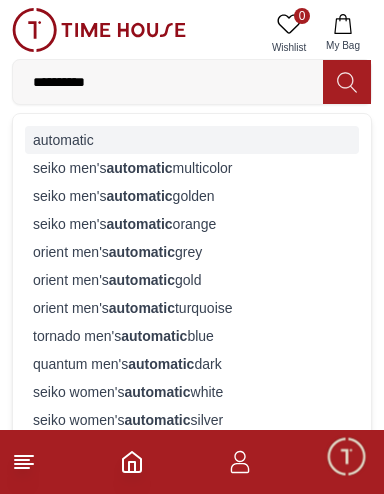 type on "*********" 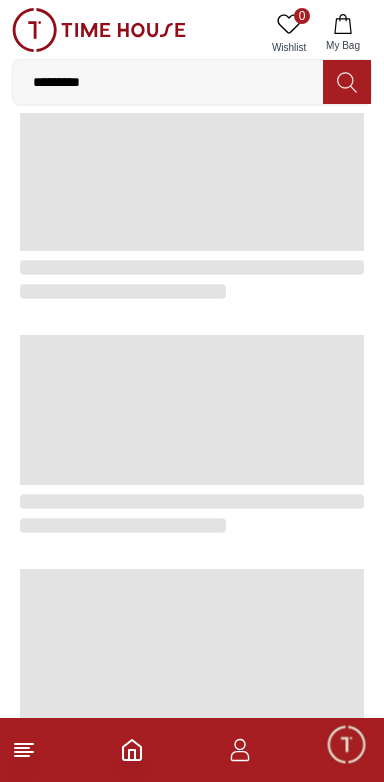 scroll, scrollTop: 0, scrollLeft: 0, axis: both 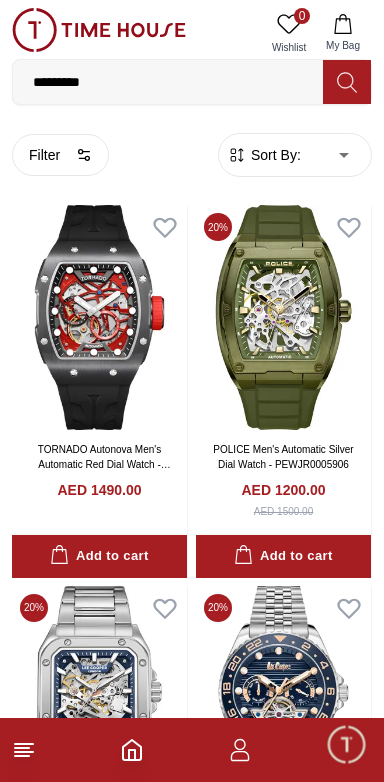 click on "100% Genuine products with International Warranty Shop From [COUNTRY] | العربية | Currency | 0 Wishlist My Bag ********* automatic seiko men's automatic multicolor seiko men's automatic golden seiko men's automatic orange orient men's automatic grey orient men's automatic gold orient men's automatic turquoise tornado men's automatic blue quantum men's automatic dark seiko women's automatic white seiko women's automatic silver slazenger men's automatic silver Trending Searches 1200 Police Casio Women 2100 Lee cooper Beverly hills Watch Seiko Beverly Top Brands Quantum Carlton Astro CITIZEN Help Our Stores My Account 0 Wishlist My Bag Home Filter By Clear Brands Quantum Lee Cooper Slazenger Kenneth Scott Tornado Police Tsar Bomba Ciga Design Color Black Green Blue Red Dark Blue Silver Silver / Black Orange Rose Gold Grey White Mop White White / Rose Gold Silver / Silver Dark Blue / Silver Silver / Gold Silver / Rose Gold Black / Black Black / Silver Black / Rose Gold" at bounding box center [192, 2094] 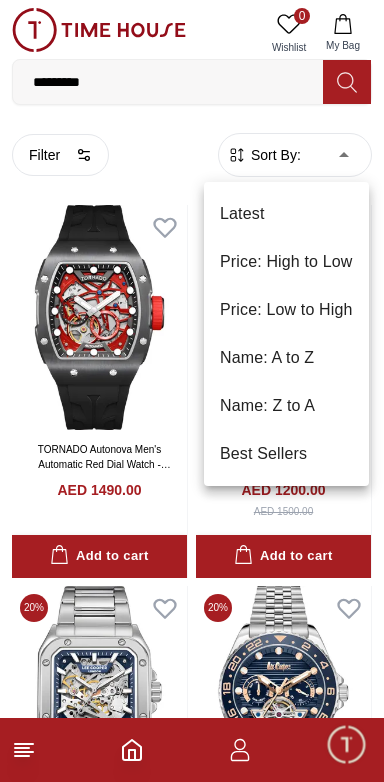 click on "Price: Low to High" at bounding box center [286, 310] 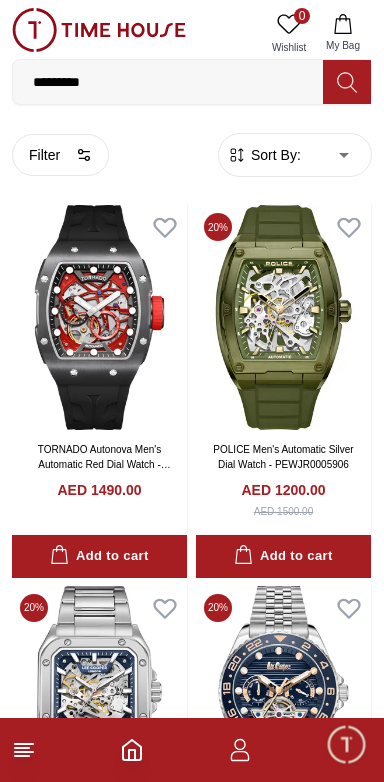 type on "*" 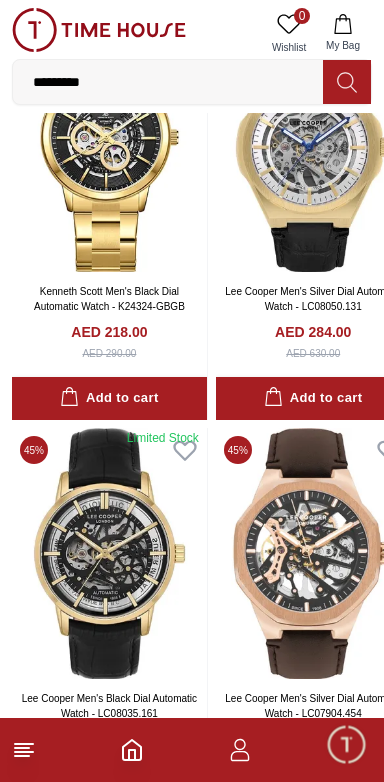 scroll, scrollTop: 1803, scrollLeft: 0, axis: vertical 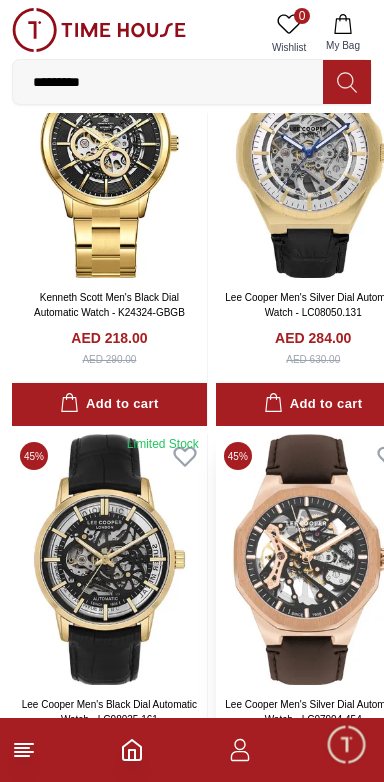 click at bounding box center [313, 559] 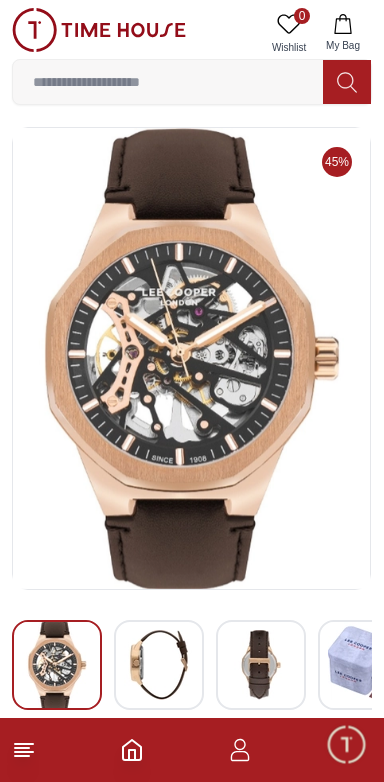 scroll, scrollTop: 0, scrollLeft: 0, axis: both 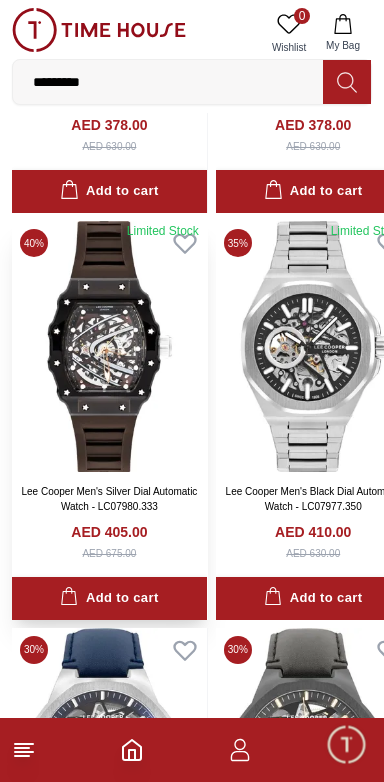 click at bounding box center (109, 346) 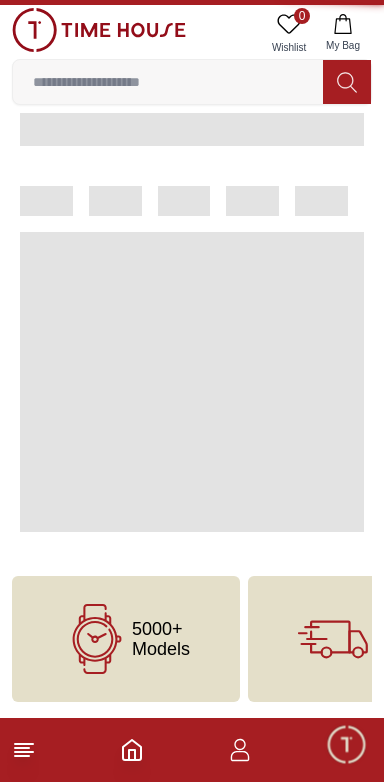 scroll, scrollTop: 0, scrollLeft: 0, axis: both 